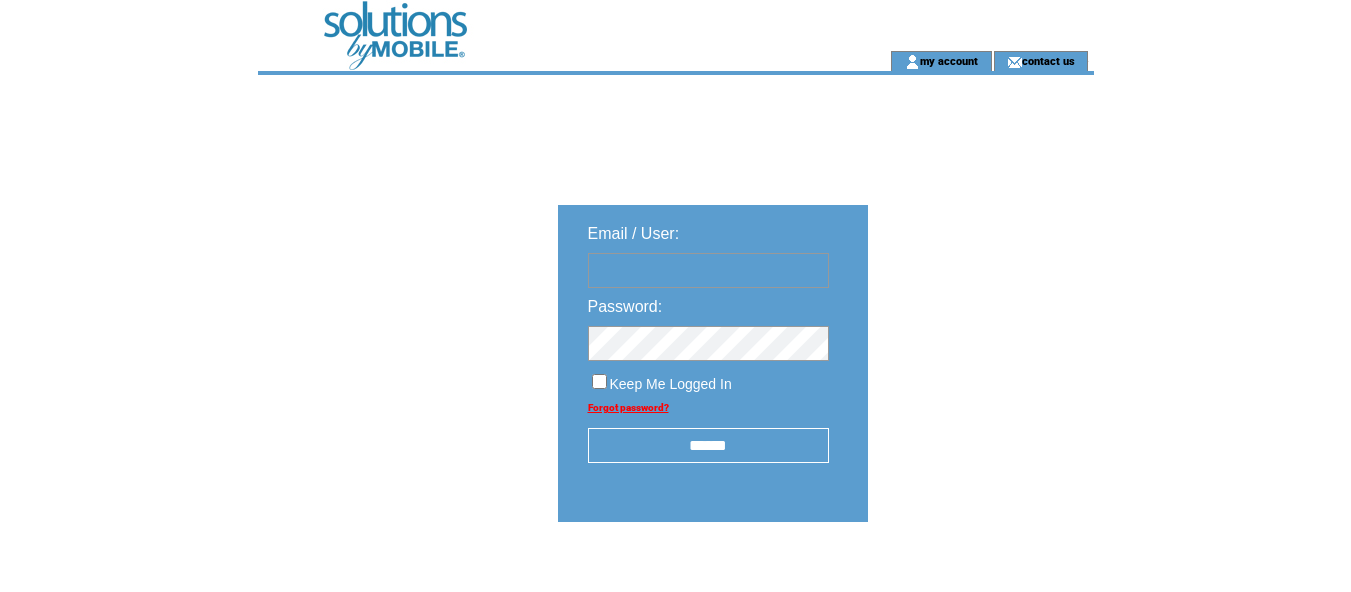 scroll, scrollTop: 0, scrollLeft: 0, axis: both 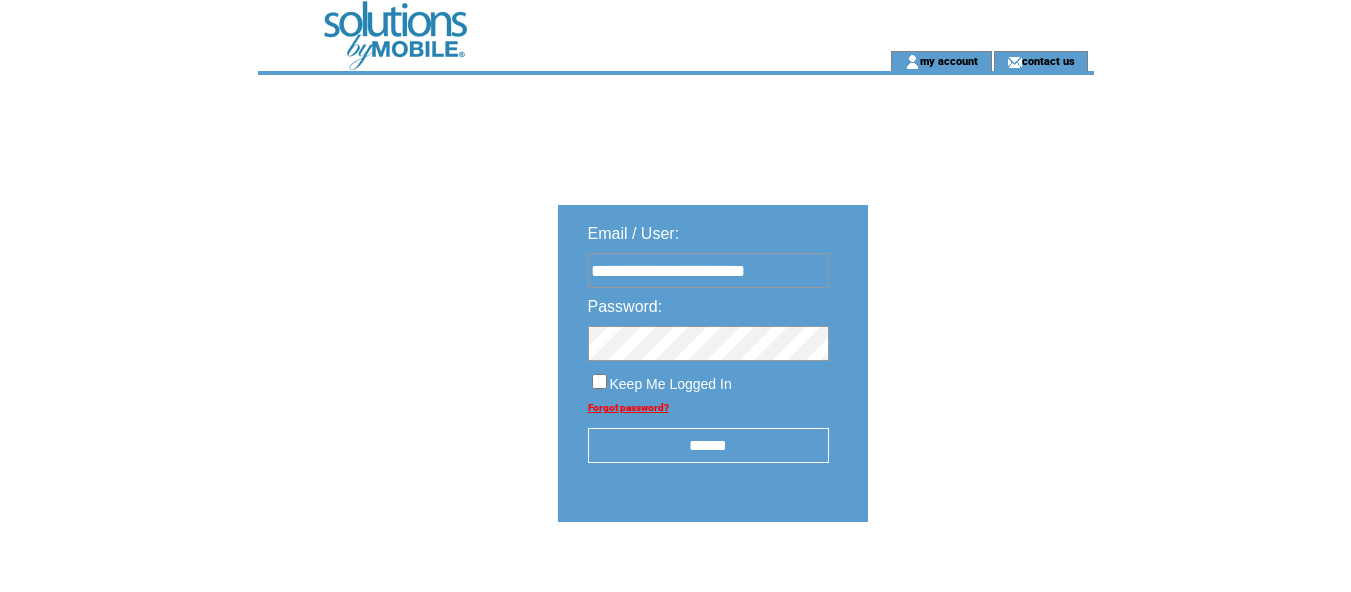 click on "******" at bounding box center [708, 445] 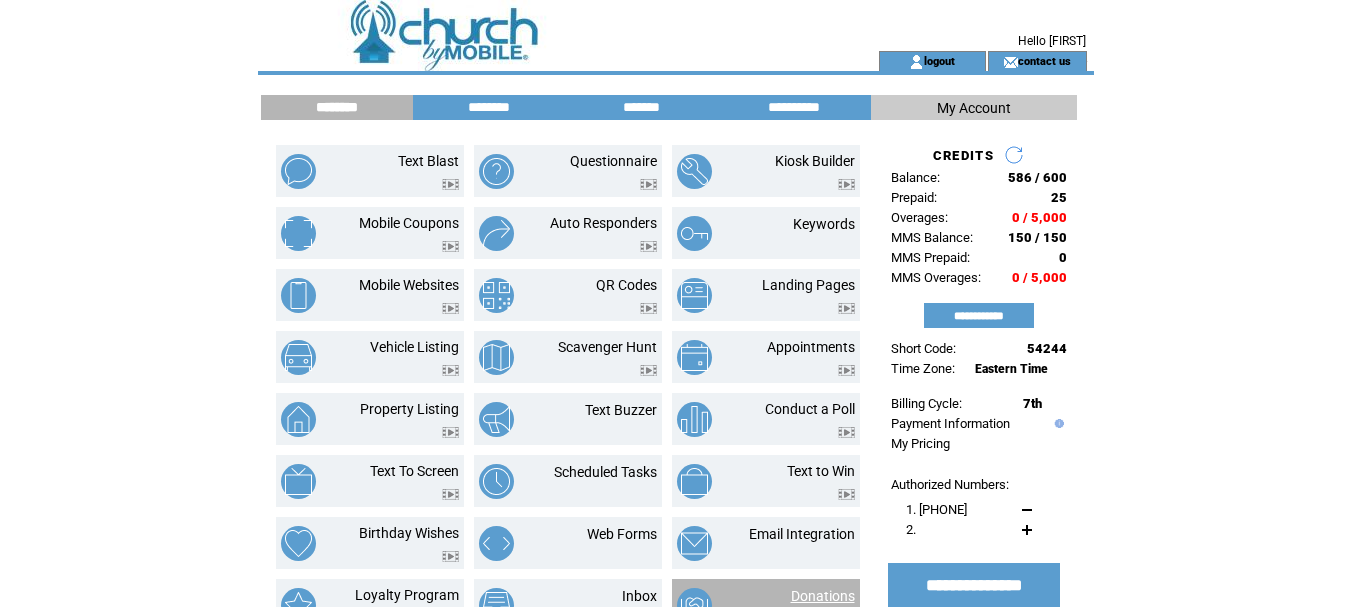 scroll, scrollTop: 0, scrollLeft: 0, axis: both 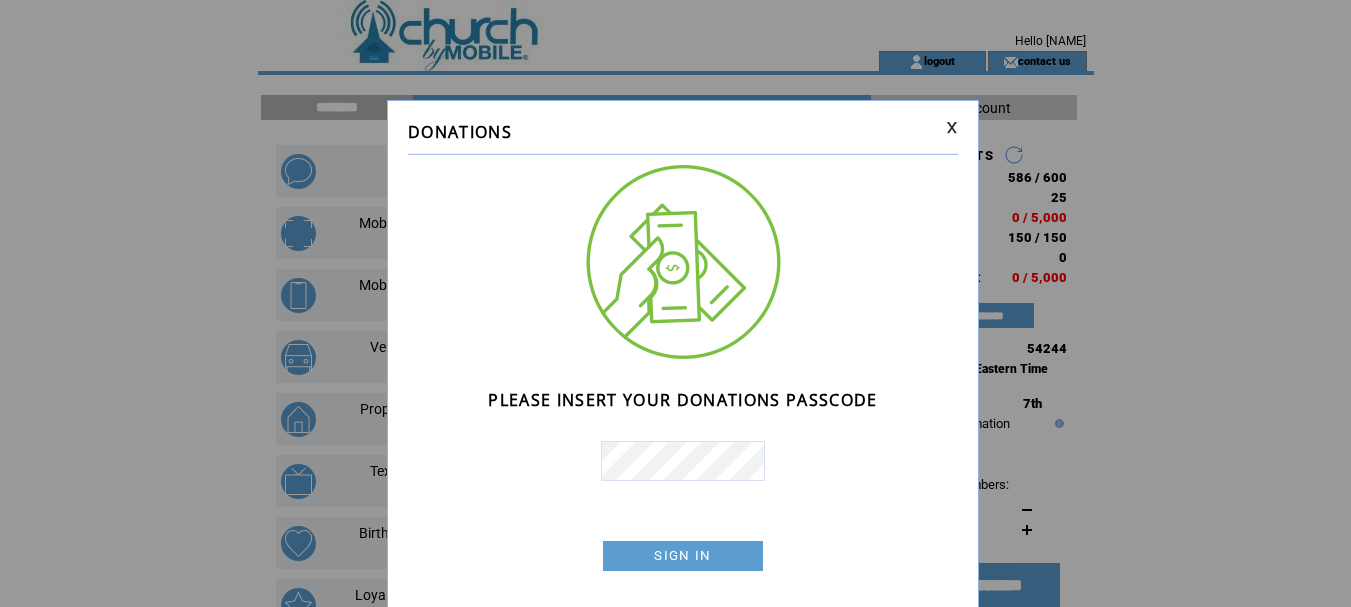 click on "SIGN IN" at bounding box center [683, 556] 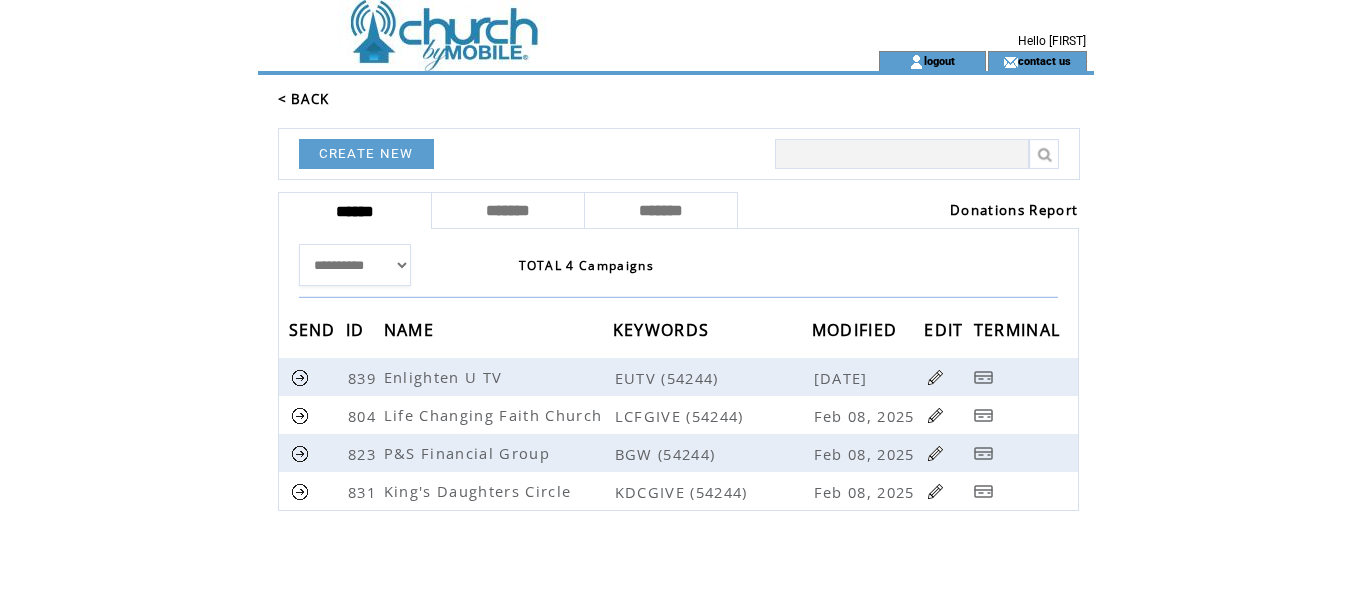 scroll, scrollTop: 0, scrollLeft: 0, axis: both 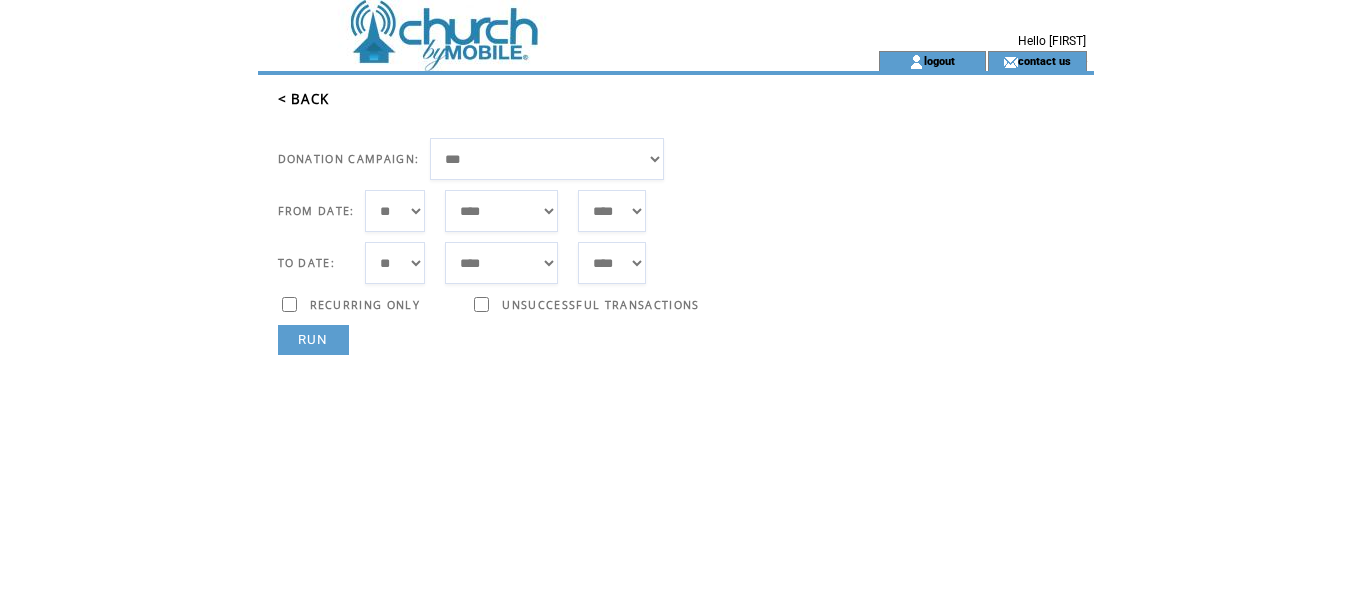 click on "*** 	 * 	 * 	 * 	 * 	 * 	 * 	 * 	 * 	 * 	 ** 	 ** 	 ** 	 ** 	 ** 	 ** 	 ** 	 ** 	 ** 	 ** 	 ** 	 ** 	 ** 	 ** 	 ** 	 ** 	 ** 	 ** 	 ** 	 ** 	 ** 	 **" at bounding box center (395, 211) 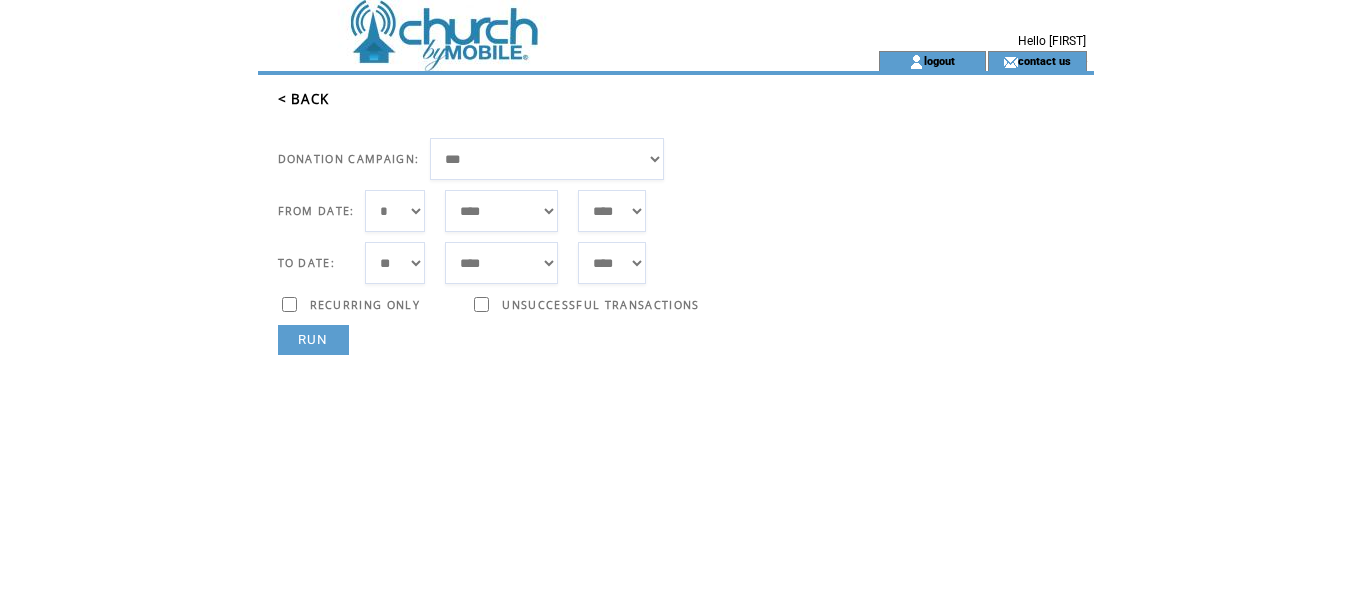 click on "*** 	 * 	 * 	 * 	 * 	 * 	 * 	 * 	 * 	 * 	 ** 	 ** 	 ** 	 ** 	 ** 	 ** 	 ** 	 ** 	 ** 	 ** 	 ** 	 ** 	 ** 	 ** 	 ** 	 ** 	 ** 	 ** 	 ** 	 ** 	 ** 	 **" at bounding box center [395, 211] 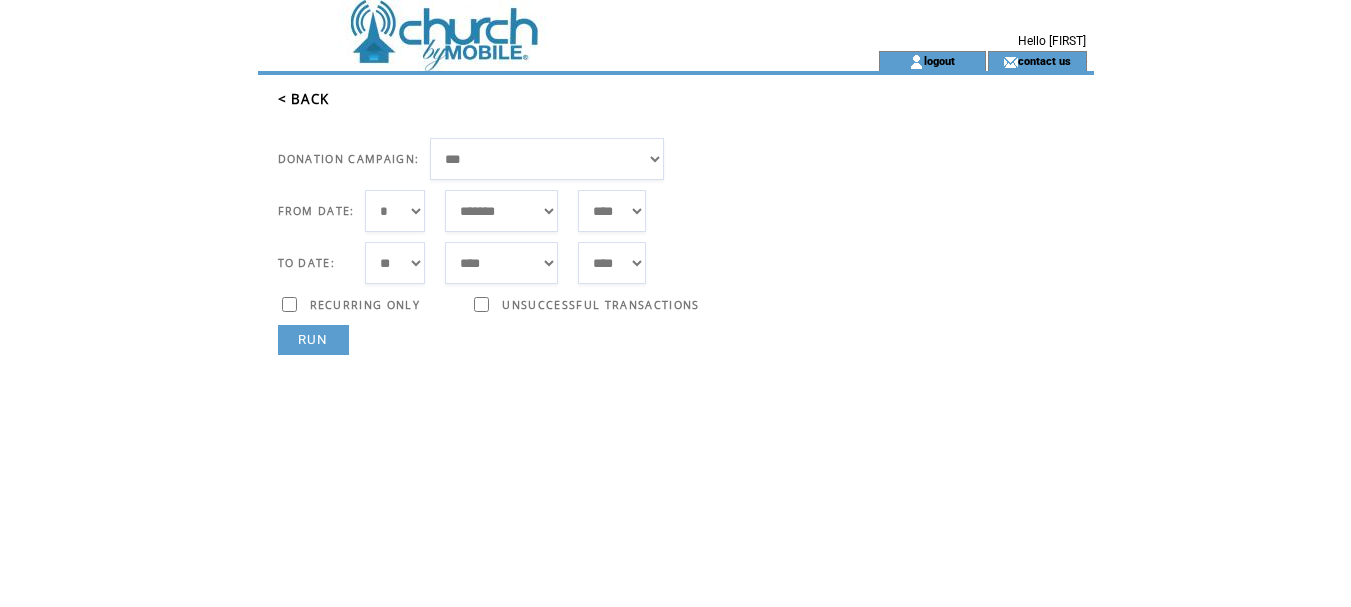 click on "RUN" at bounding box center [313, 340] 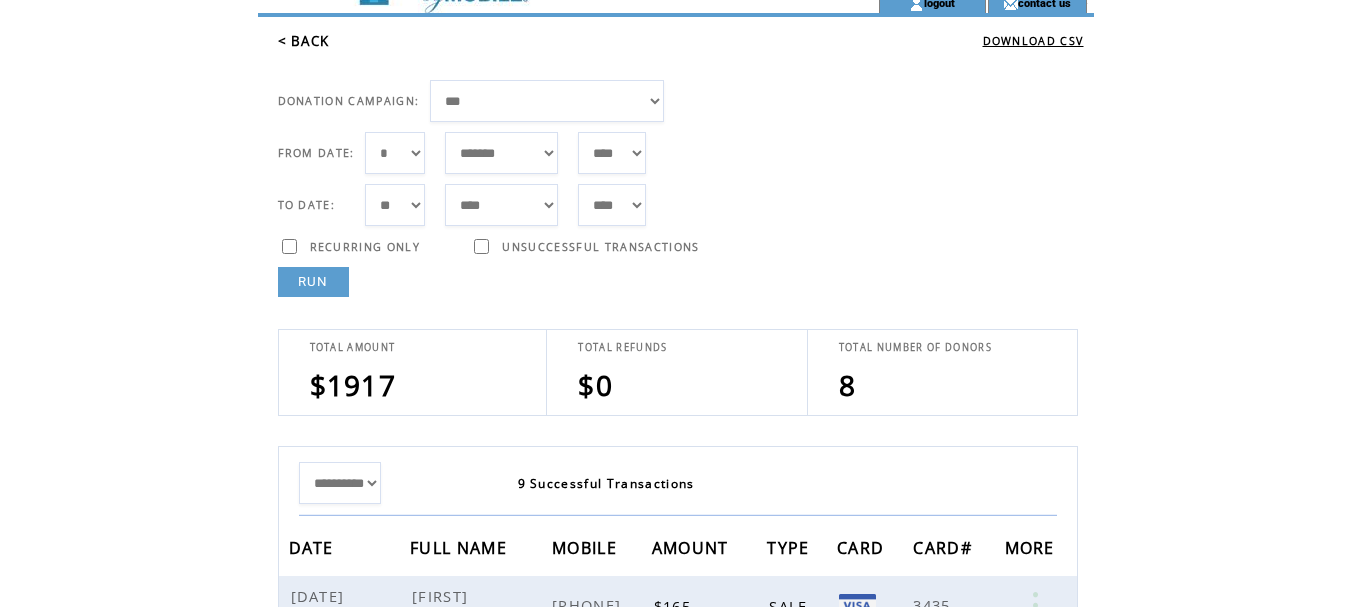 scroll, scrollTop: 0, scrollLeft: 0, axis: both 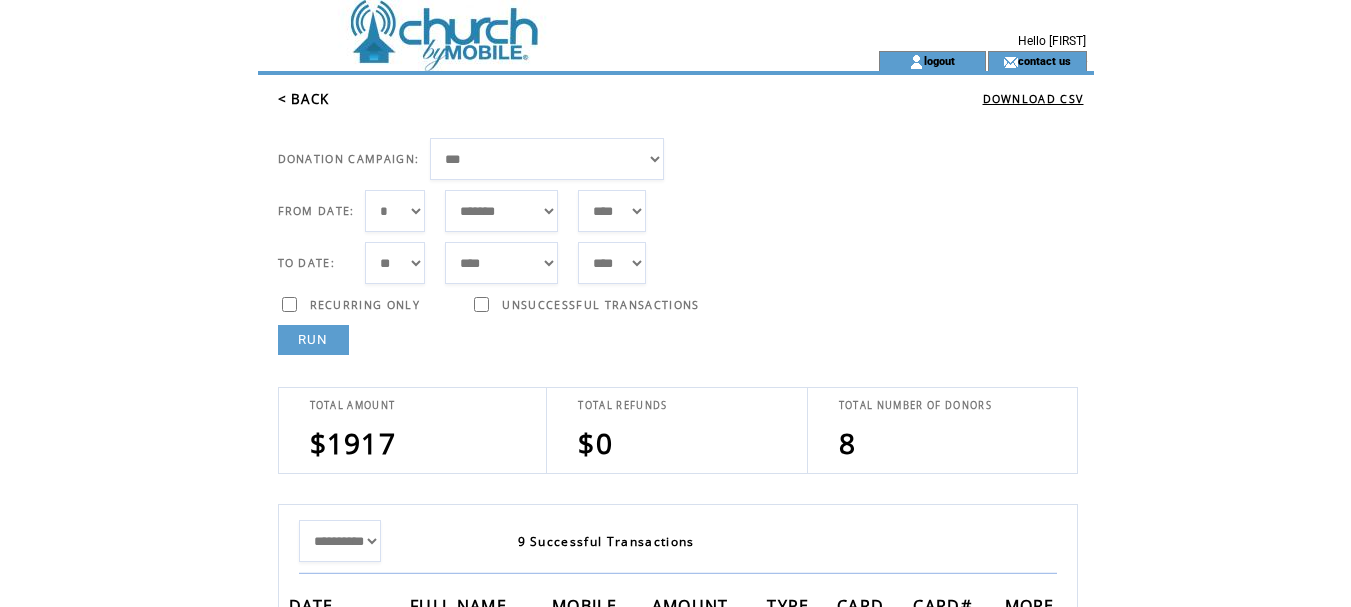 click on "**********" at bounding box center [547, 159] 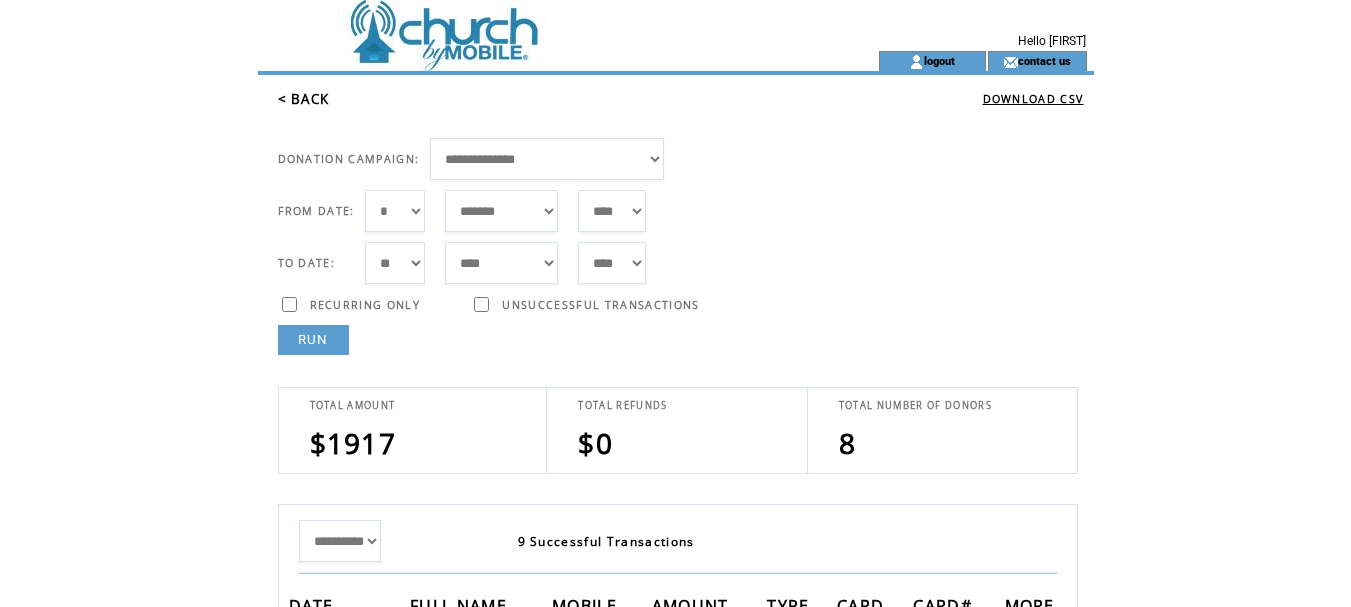 click on "**********" at bounding box center (547, 159) 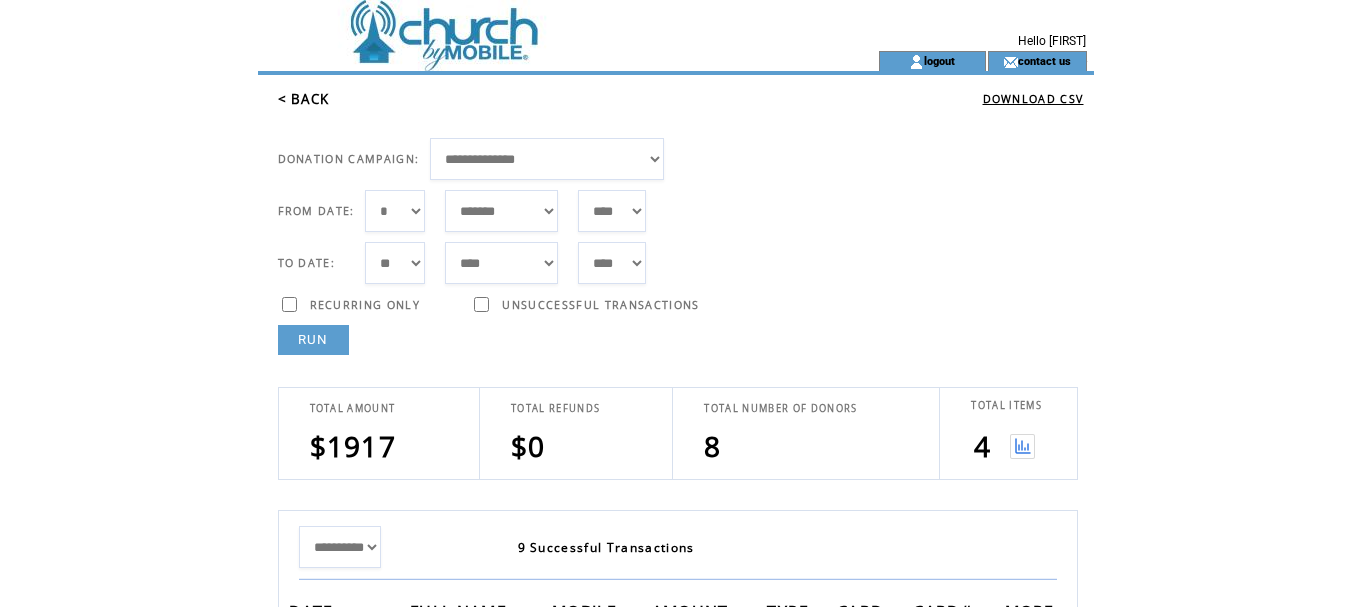 click at bounding box center [1022, 446] 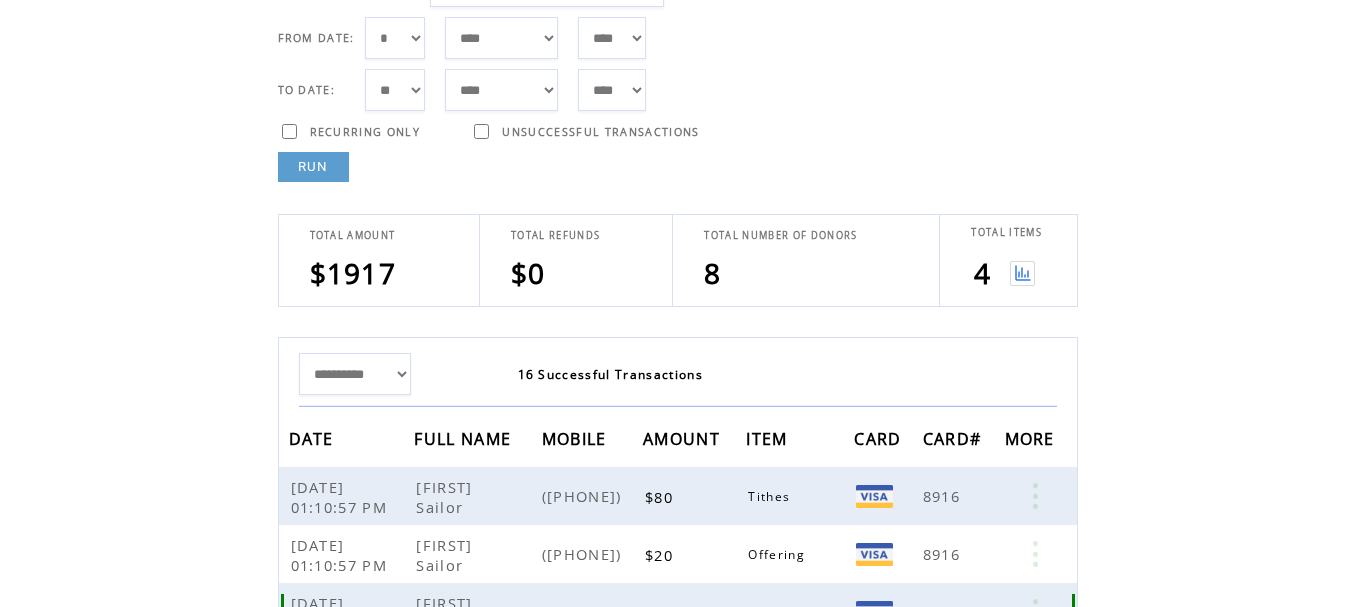 scroll, scrollTop: 0, scrollLeft: 0, axis: both 